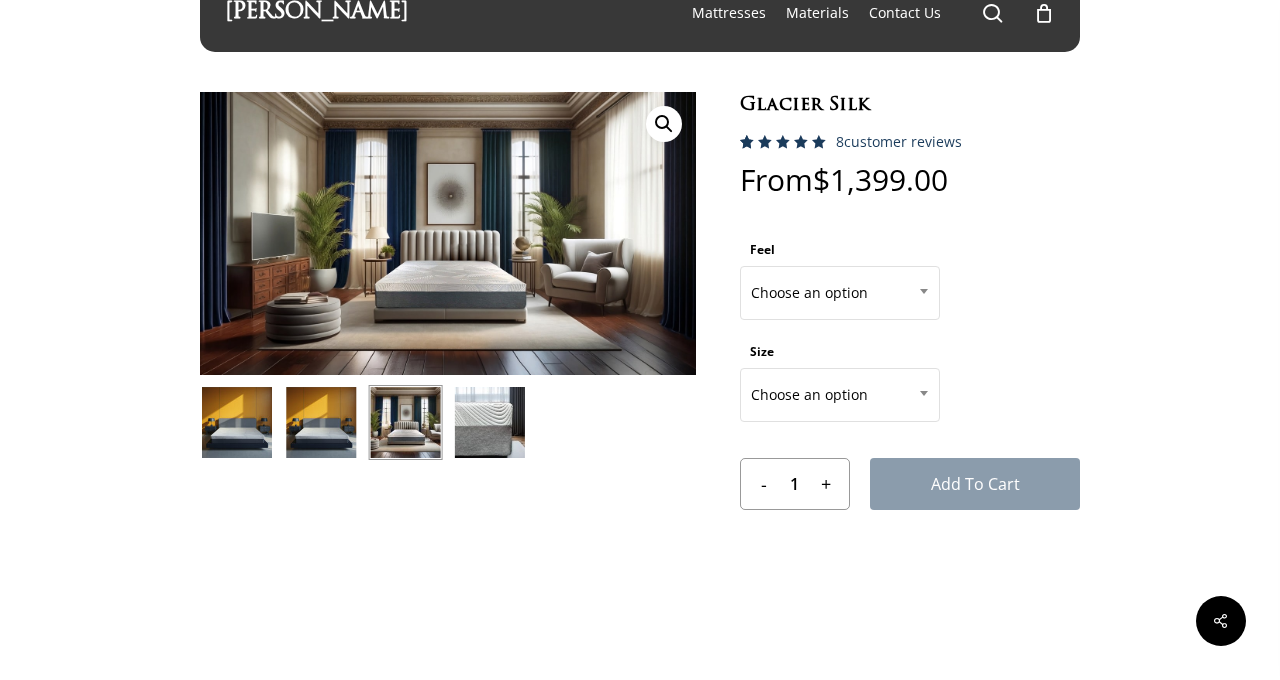 scroll, scrollTop: 0, scrollLeft: 0, axis: both 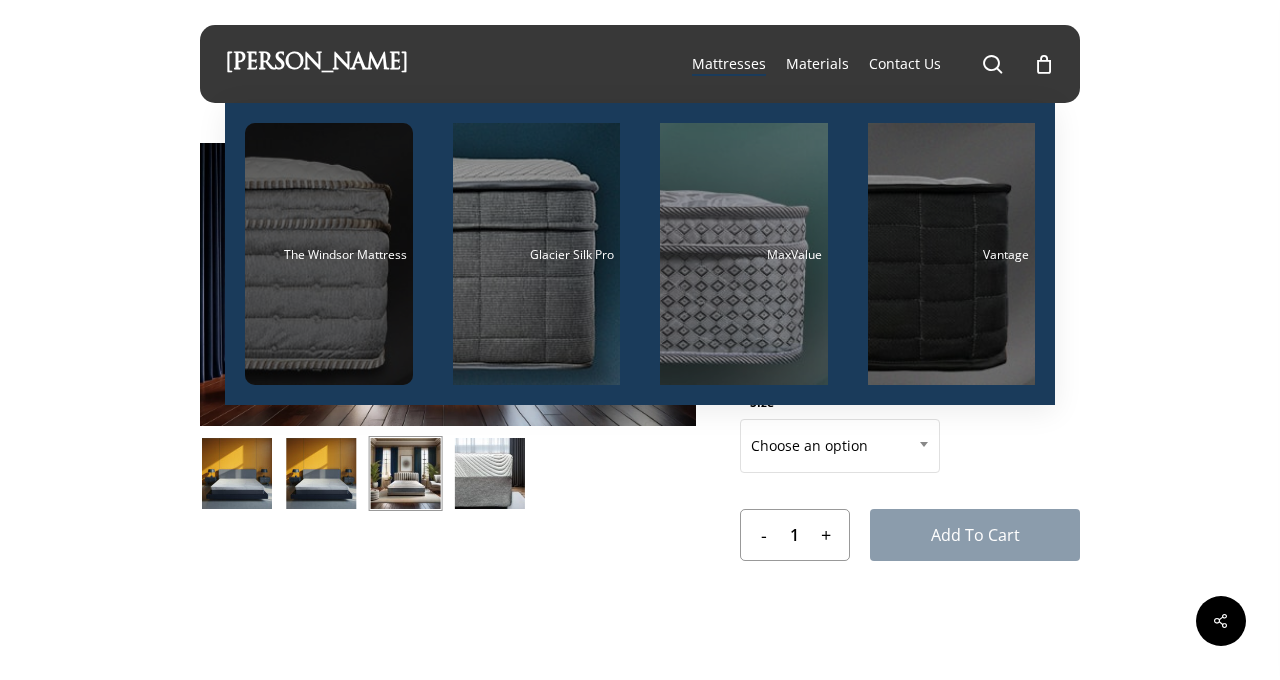 click at bounding box center (329, 254) 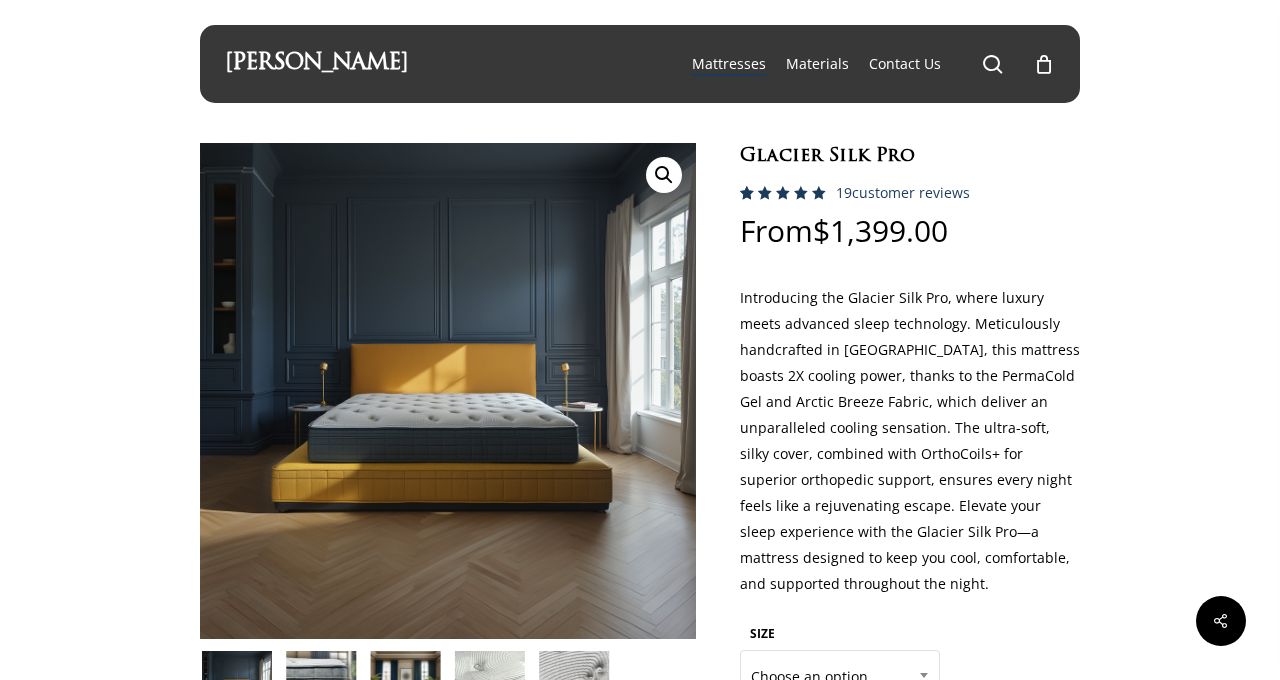 scroll, scrollTop: 0, scrollLeft: 0, axis: both 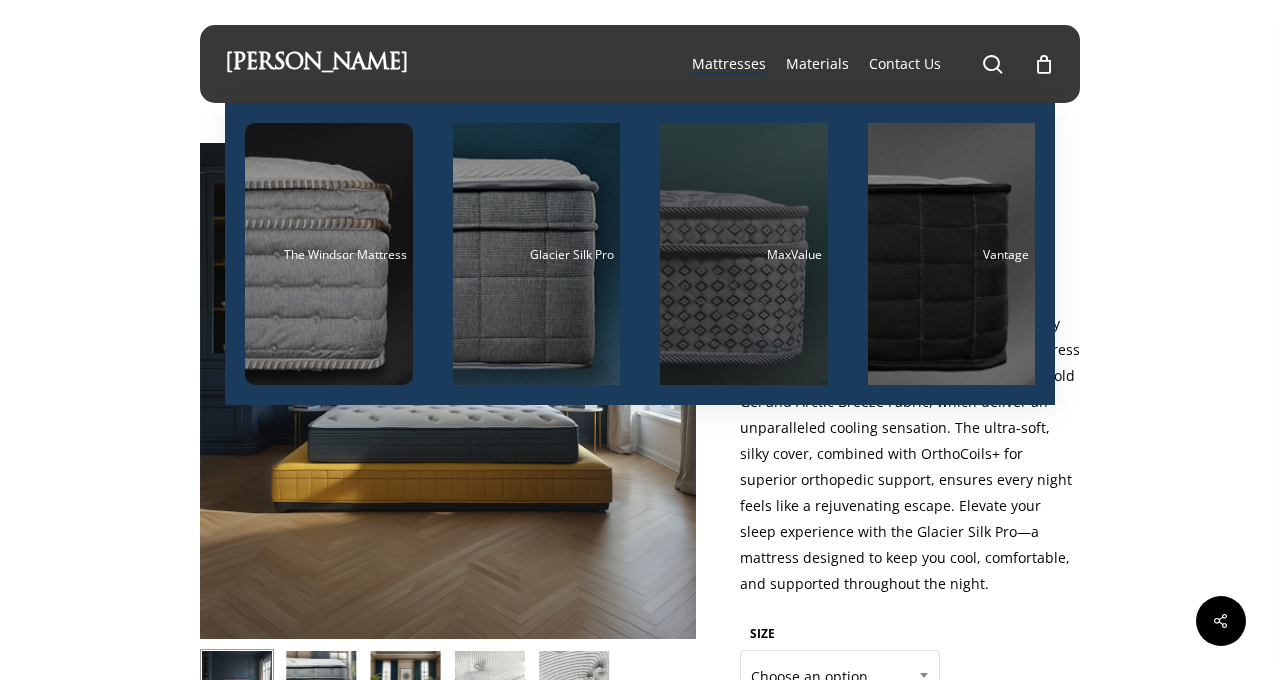 click at bounding box center (744, 254) 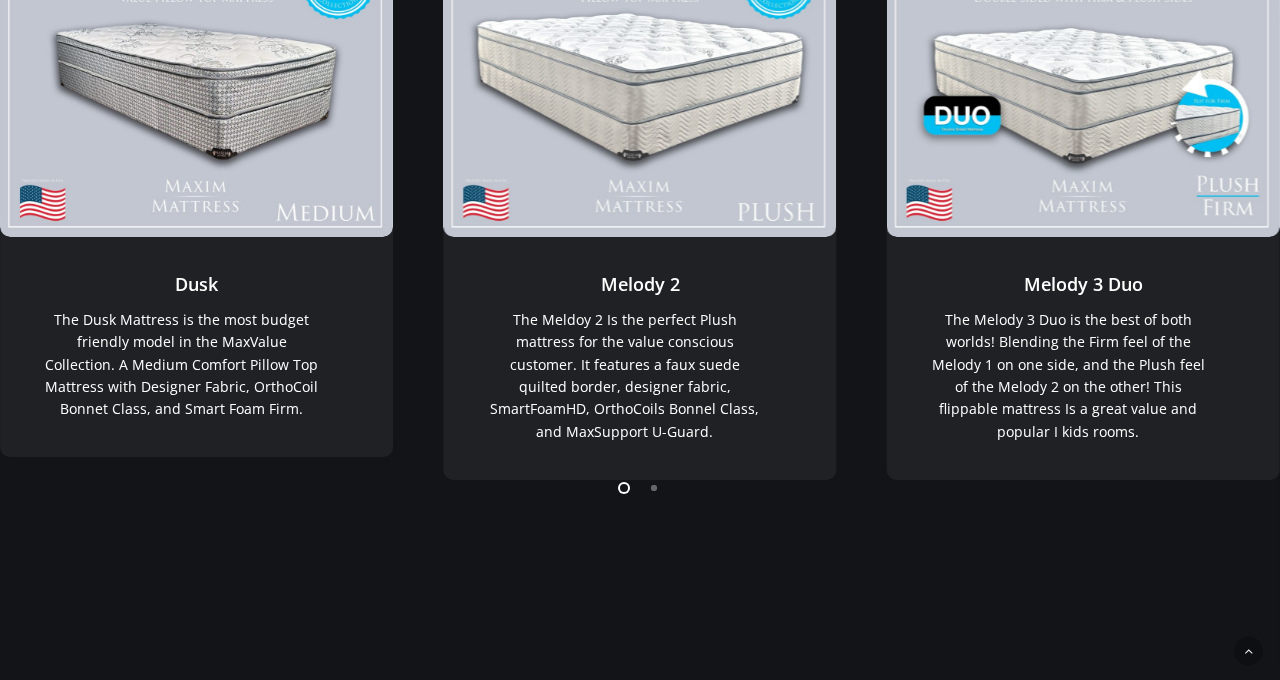 scroll, scrollTop: 474, scrollLeft: 0, axis: vertical 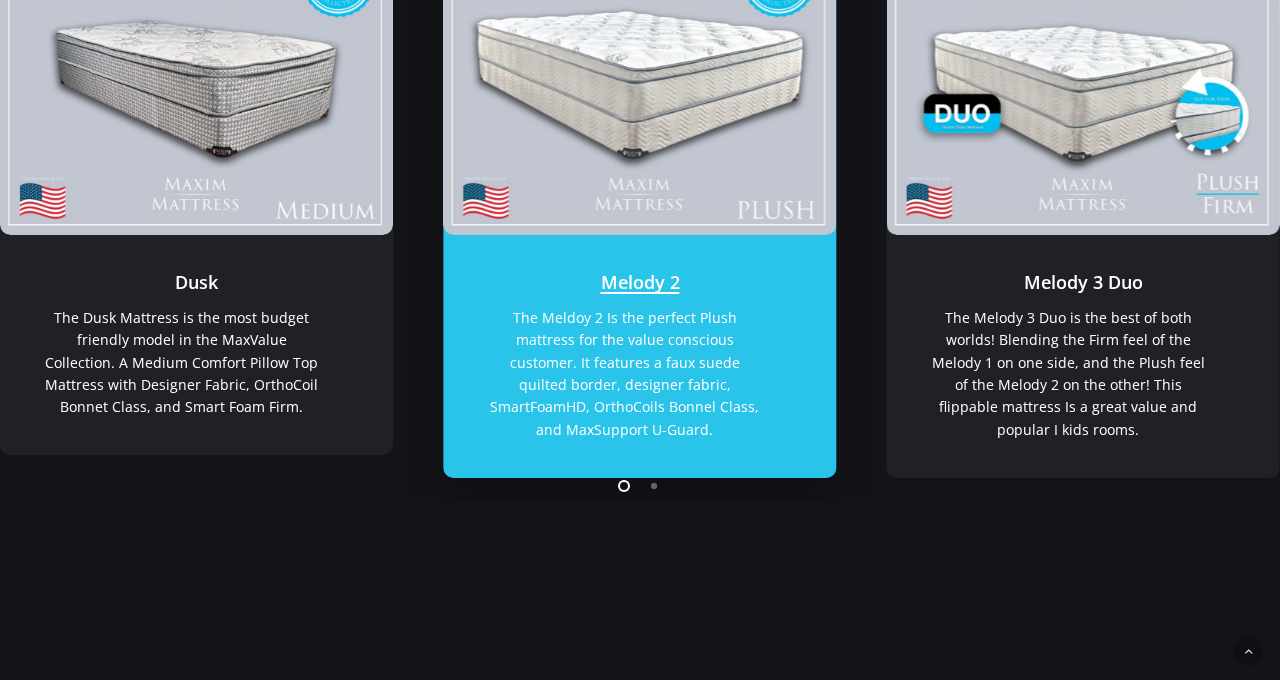 click on "Melody 2" at bounding box center (639, 82) 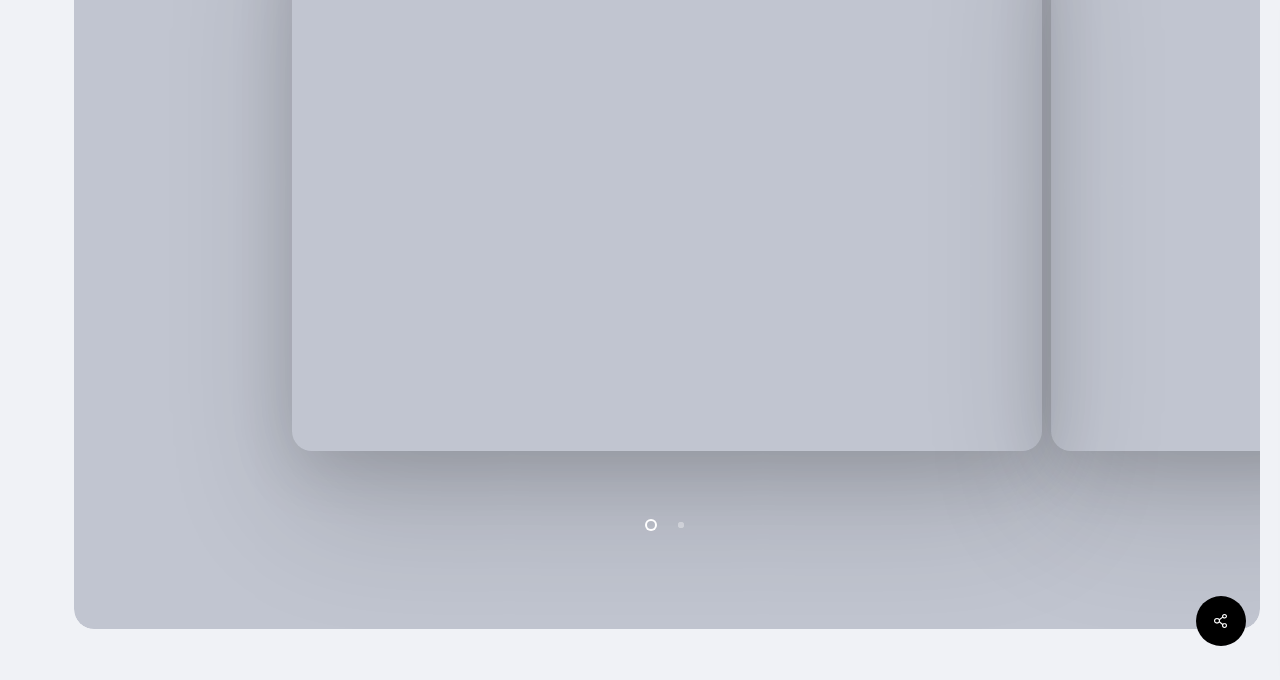 scroll, scrollTop: 595, scrollLeft: 0, axis: vertical 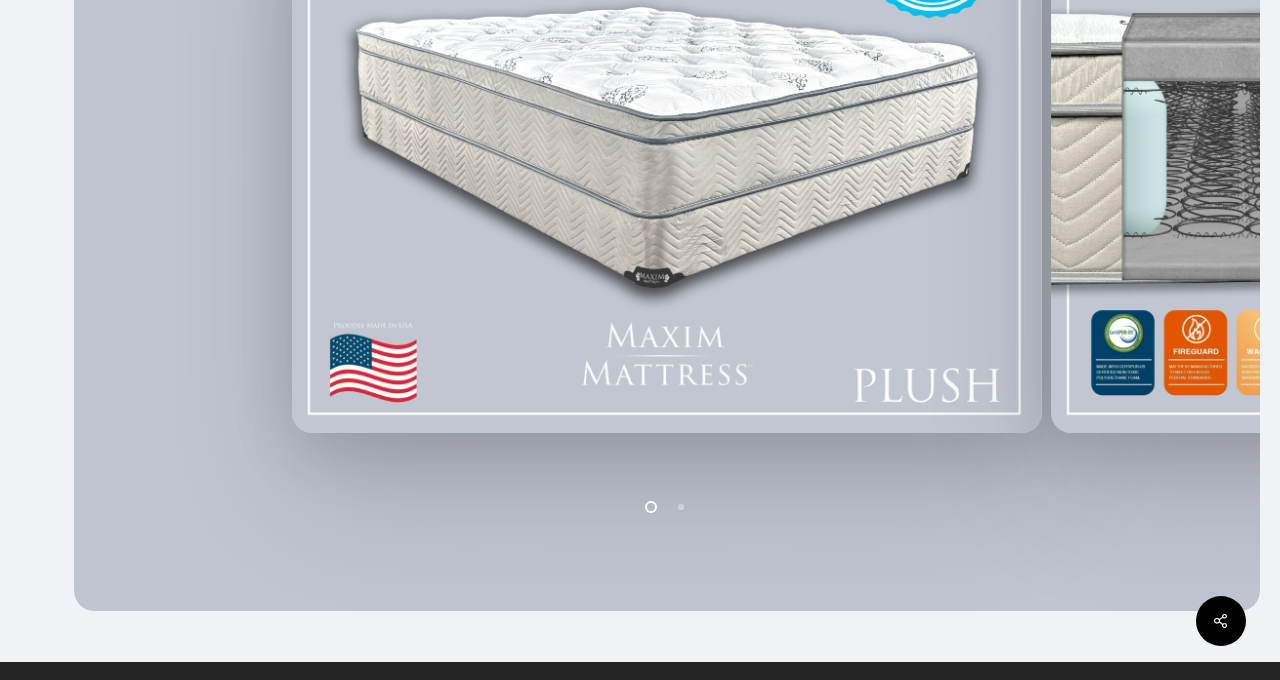 click at bounding box center (666, 142) 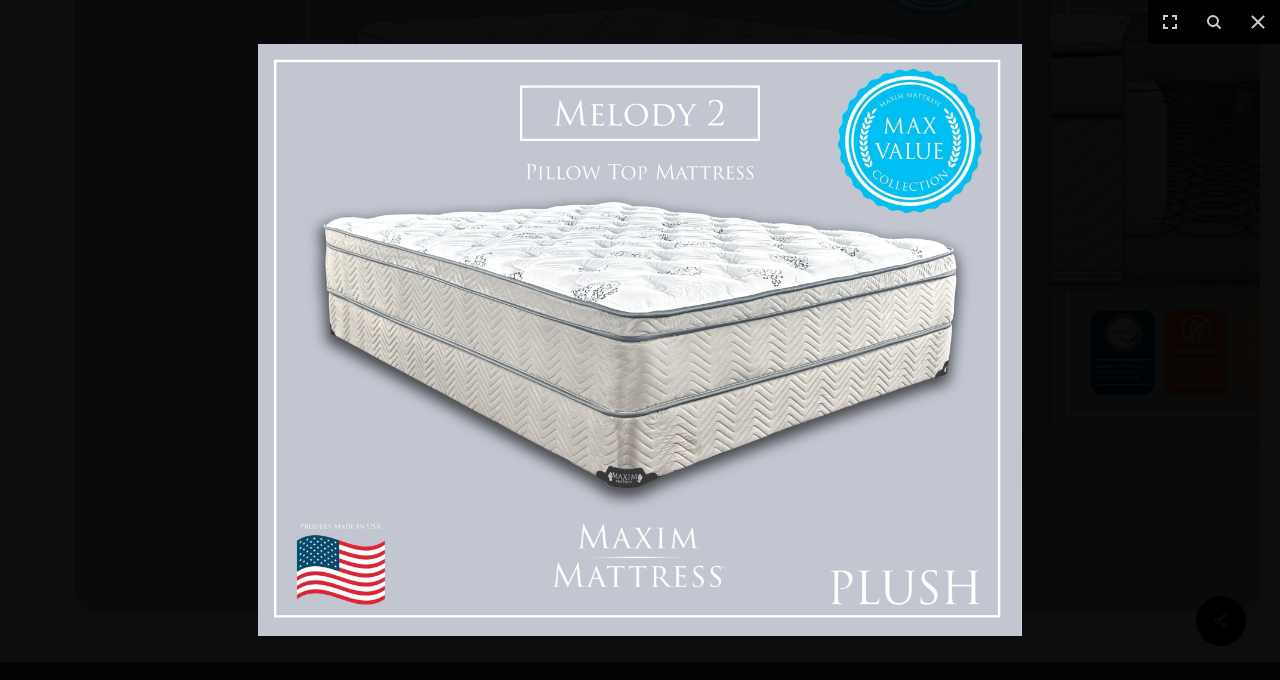 click at bounding box center [640, 340] 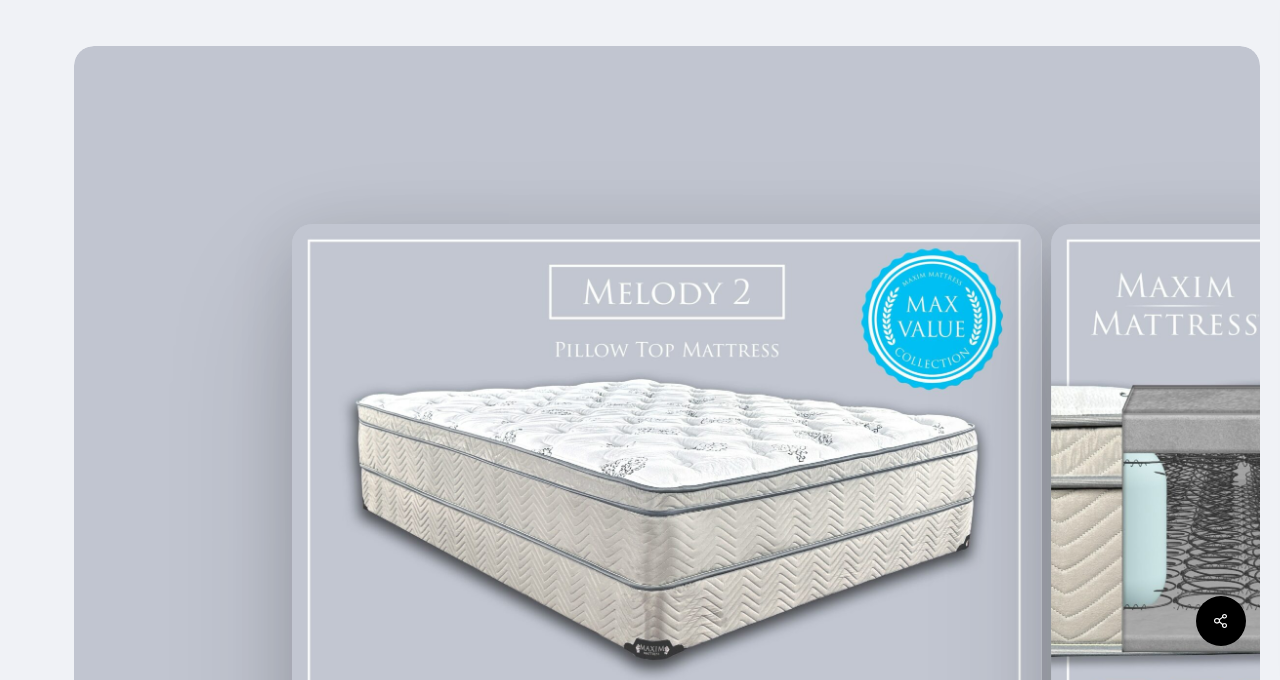 scroll, scrollTop: 0, scrollLeft: 0, axis: both 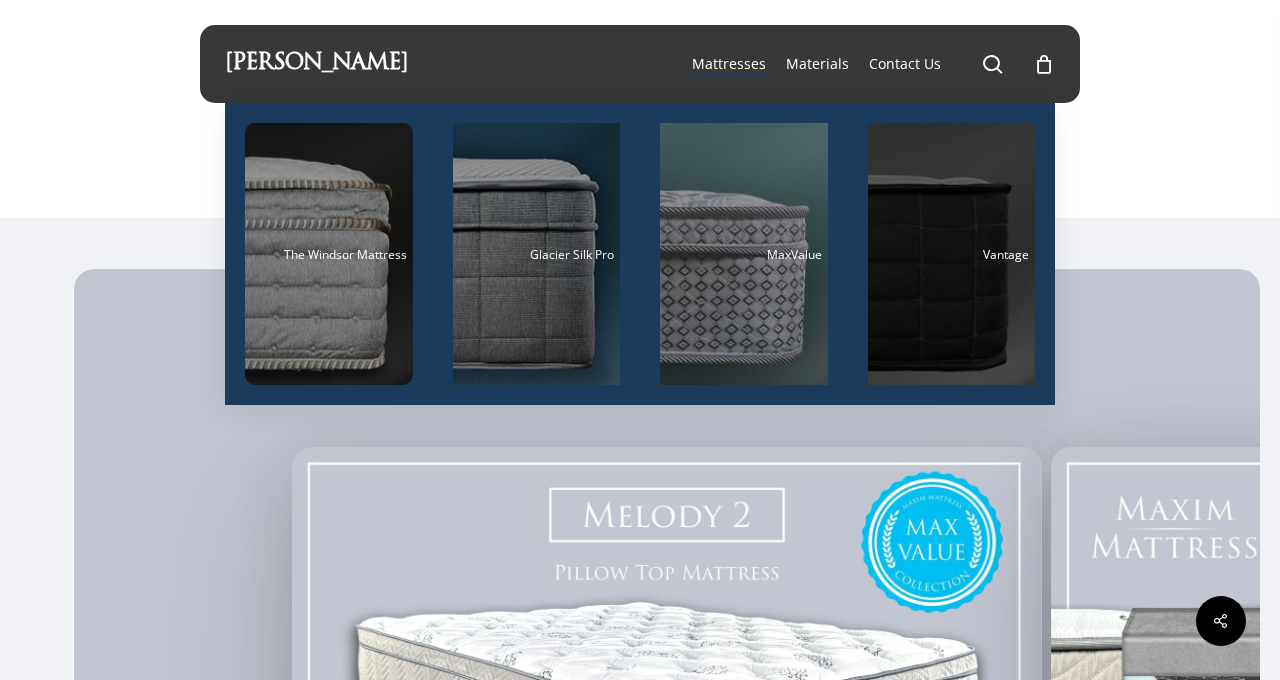 click at bounding box center [952, 254] 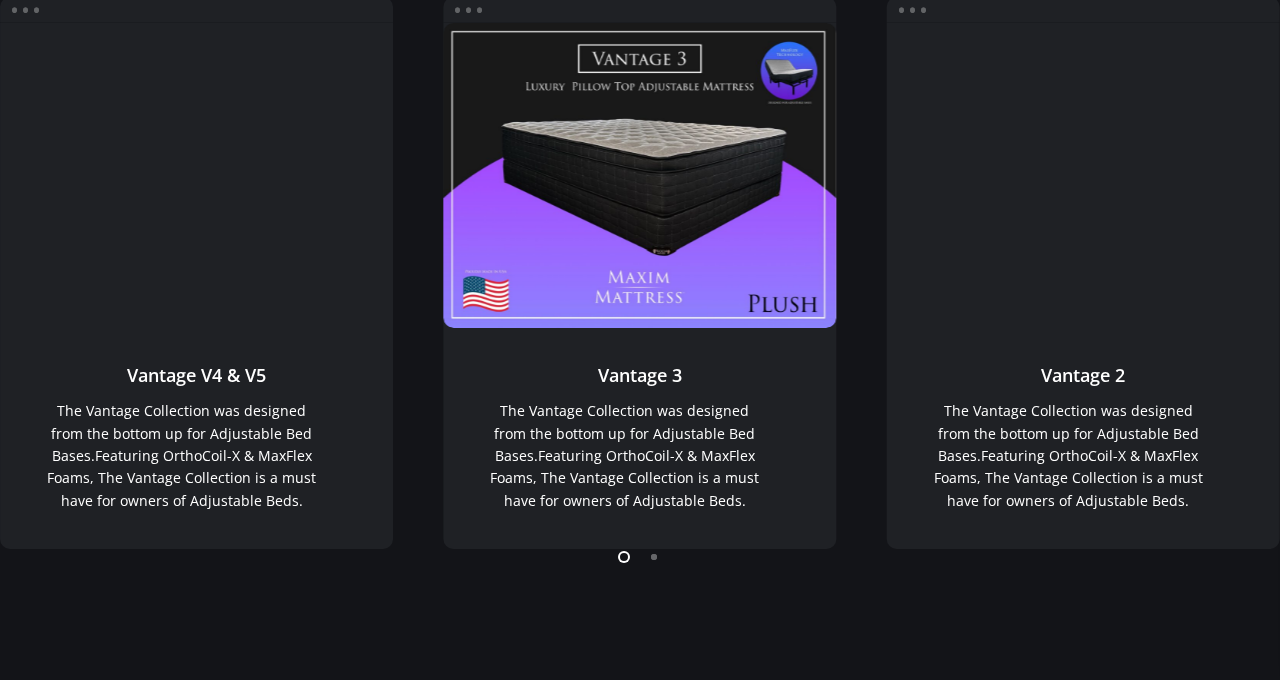 scroll, scrollTop: 1486, scrollLeft: 0, axis: vertical 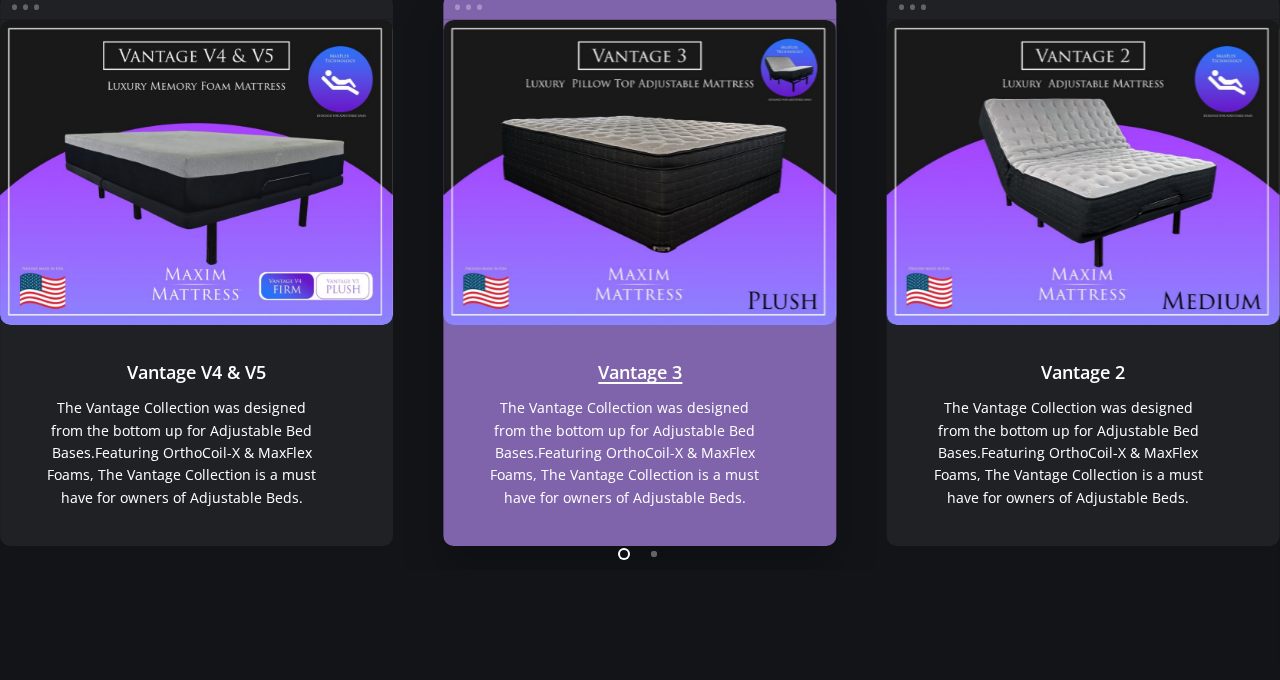 click on "Vantage 3" at bounding box center [639, 172] 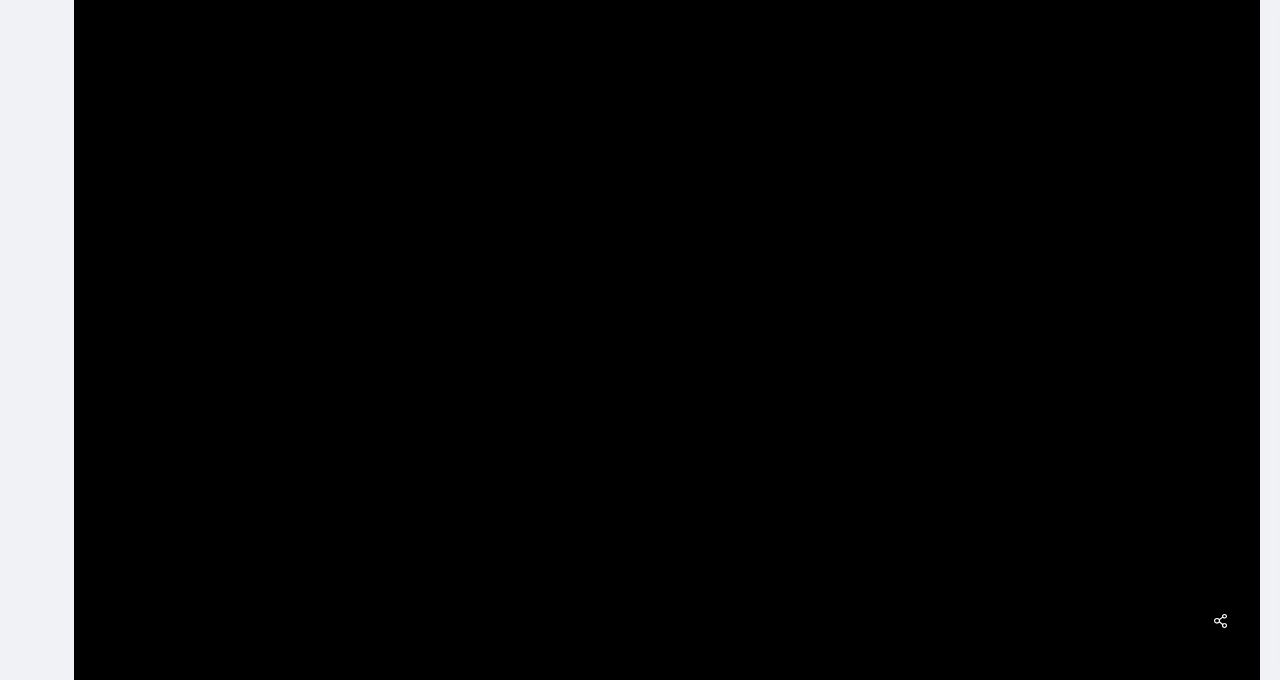 scroll, scrollTop: 0, scrollLeft: 0, axis: both 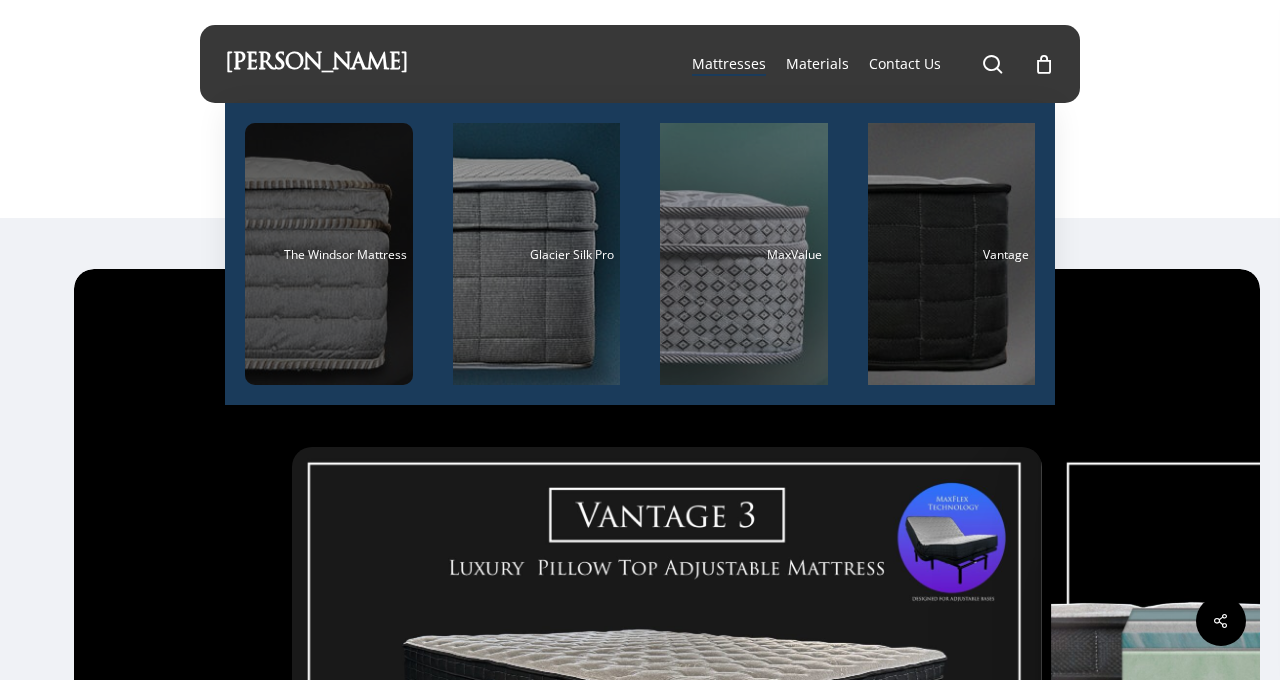 click at bounding box center (329, 254) 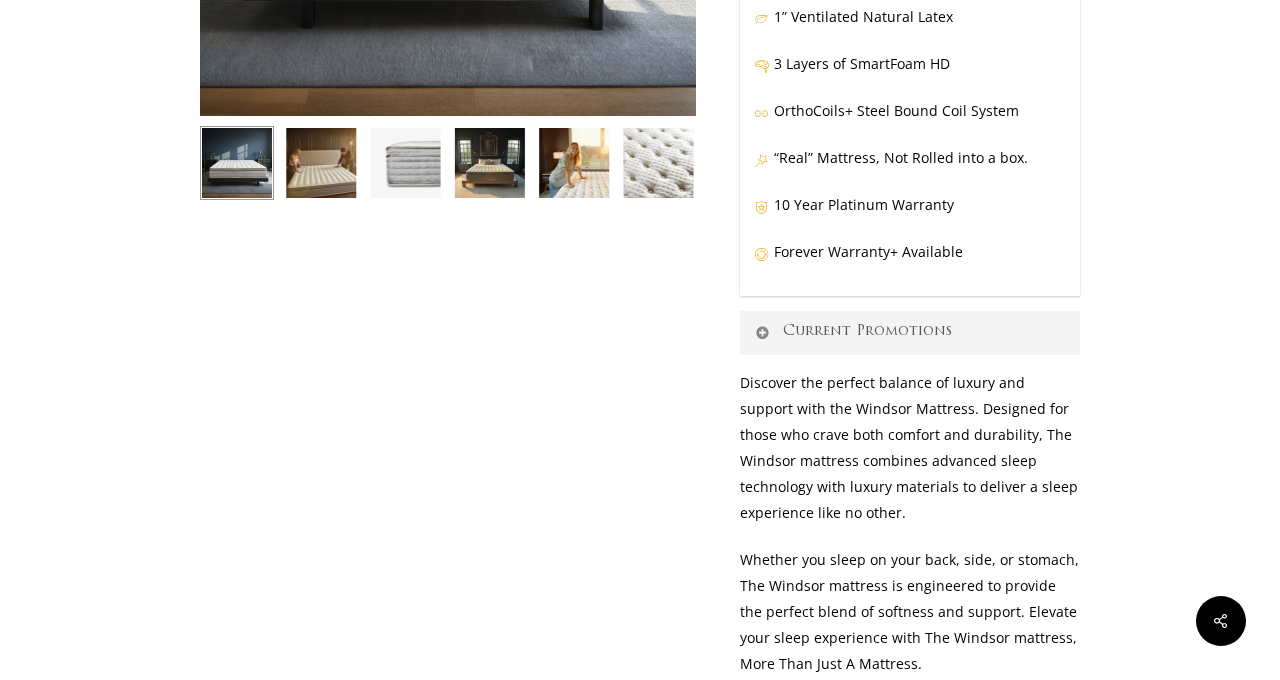 scroll, scrollTop: 527, scrollLeft: 0, axis: vertical 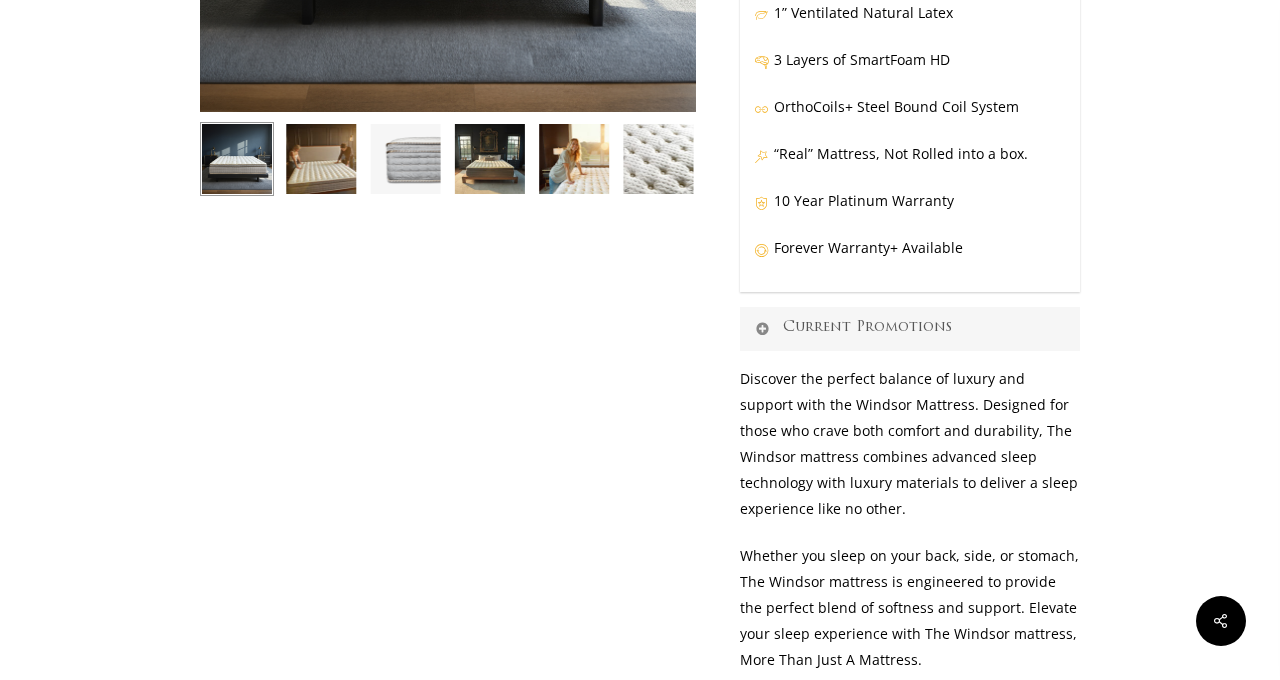 click on "Current Promotions" at bounding box center (910, 329) 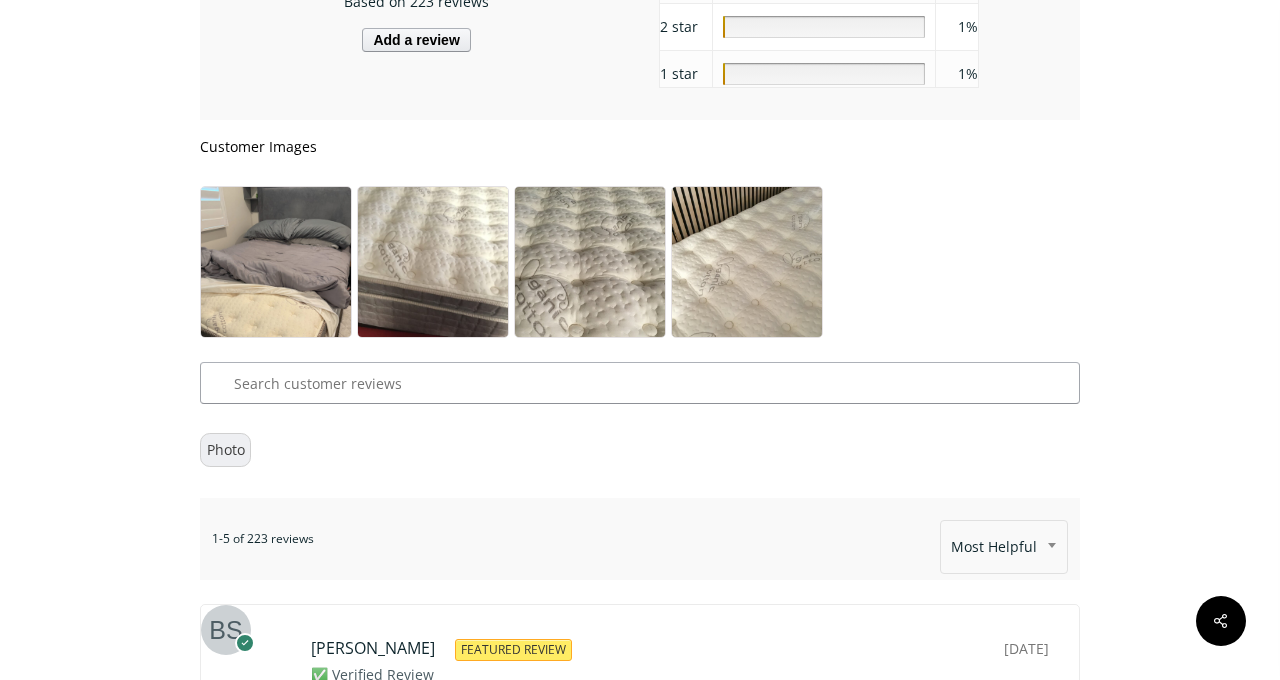 scroll, scrollTop: 8857, scrollLeft: 0, axis: vertical 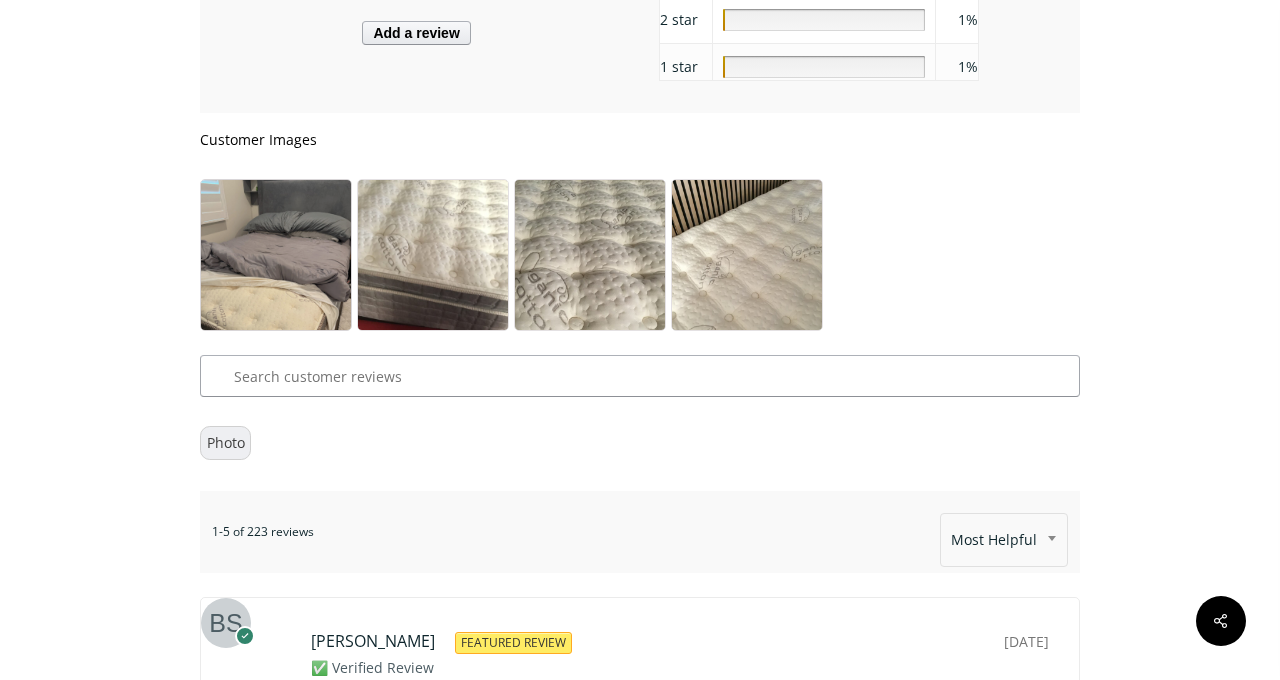 click at bounding box center [276, 278] 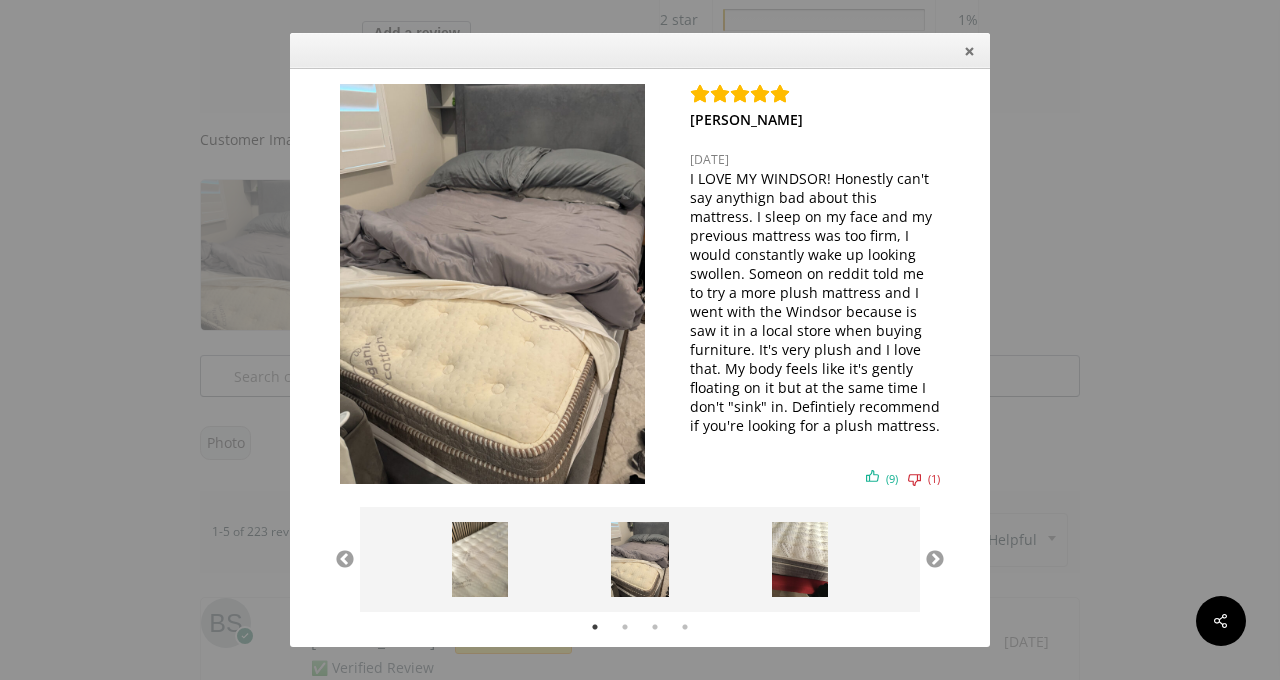 click at bounding box center [639, 559] 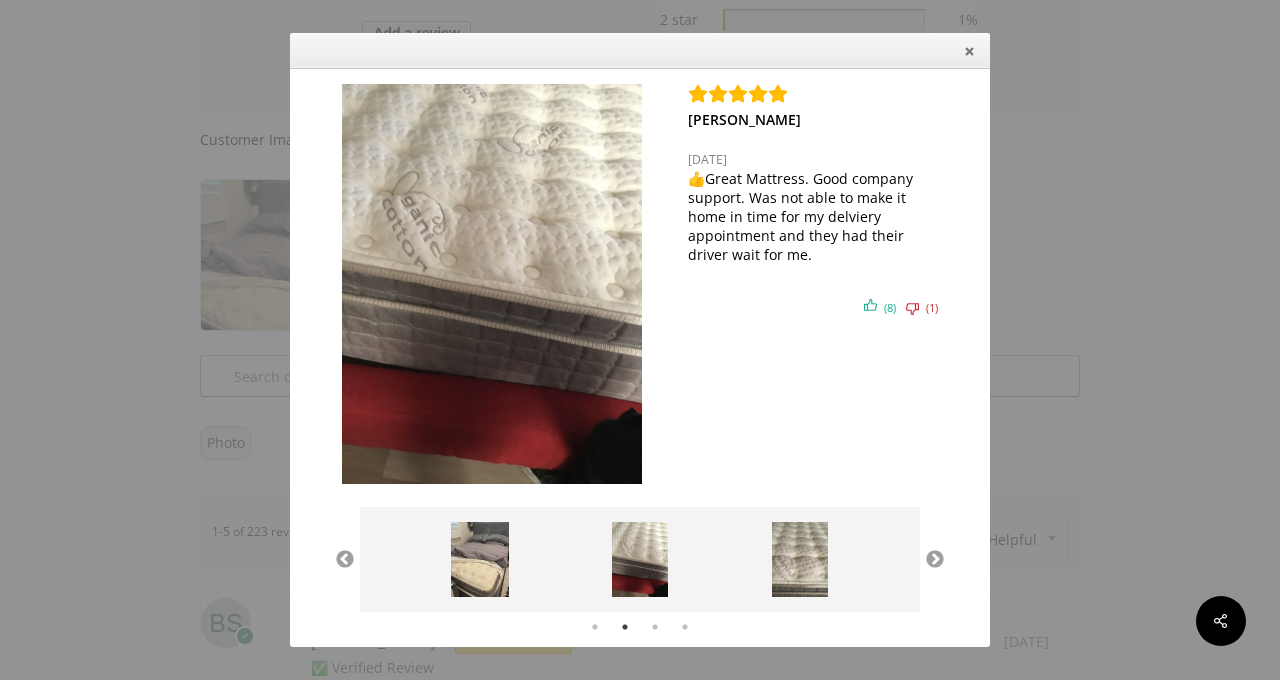 click at bounding box center [800, 559] 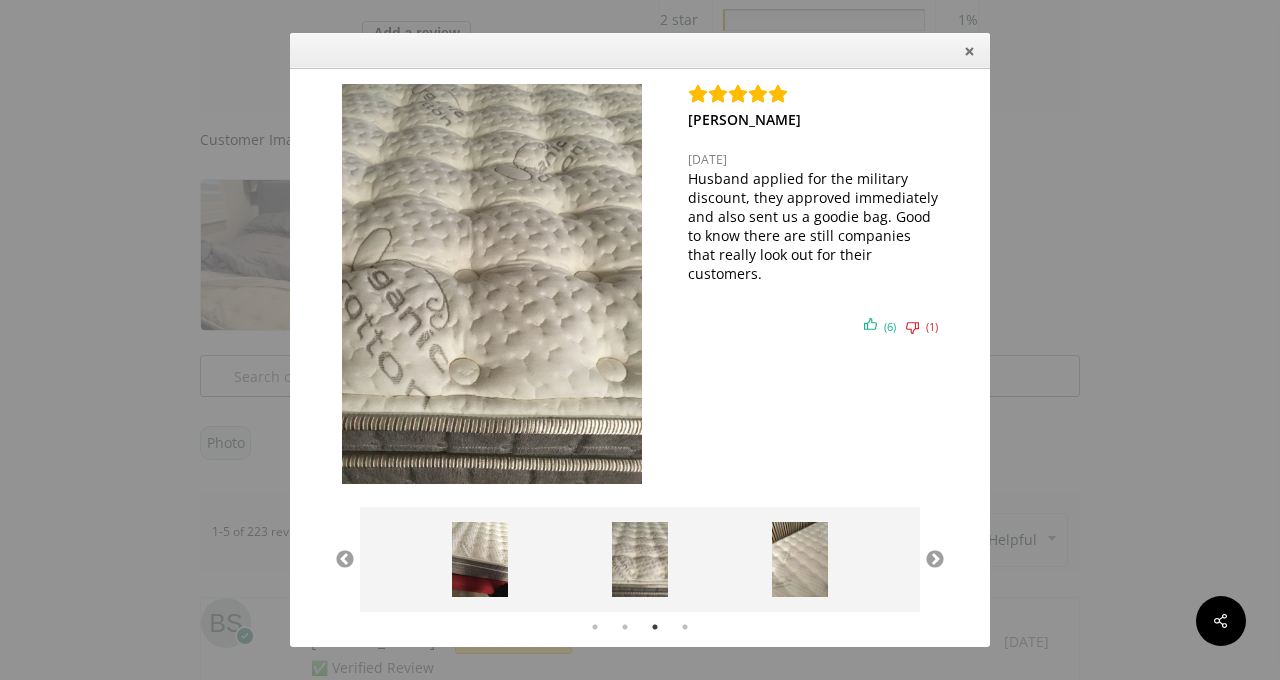 click at bounding box center [800, 559] 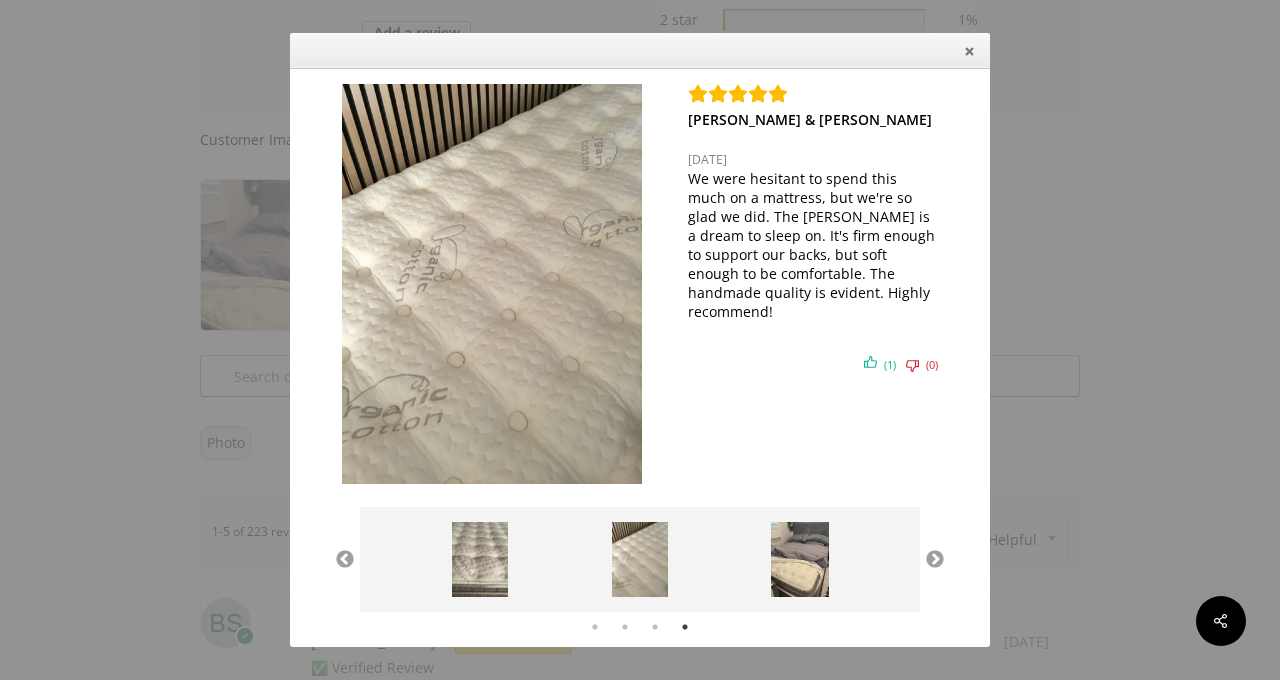 click at bounding box center [480, 559] 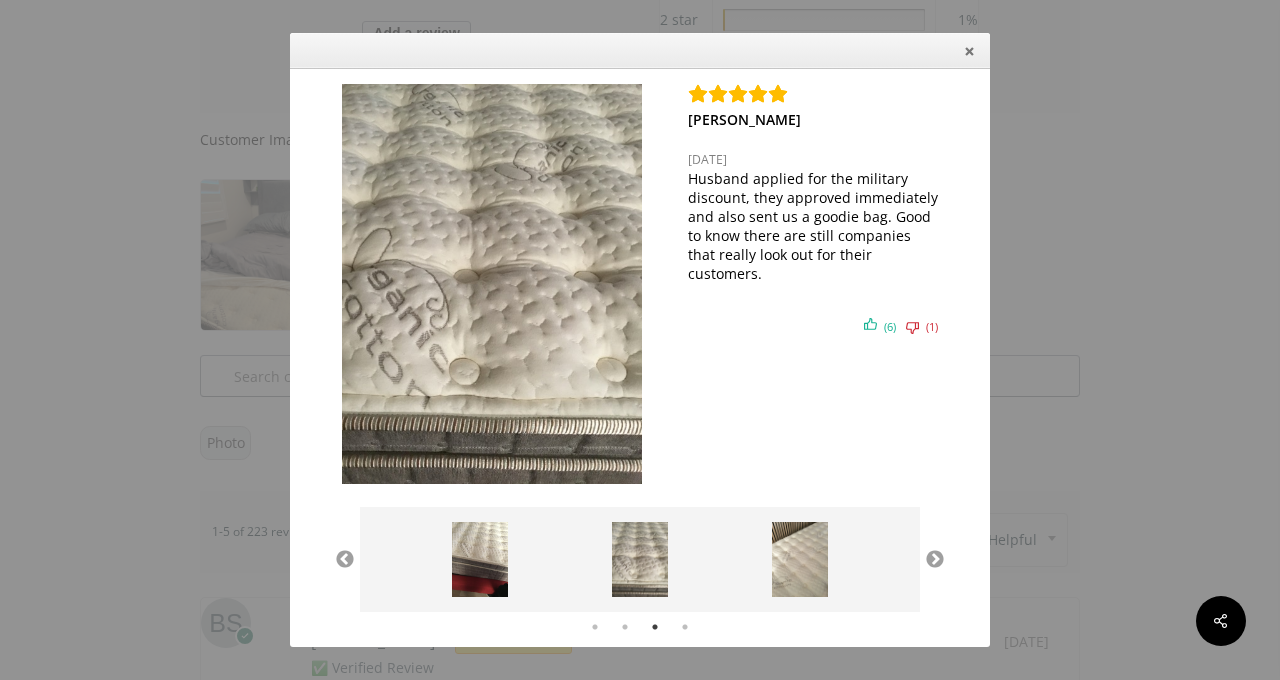 click at bounding box center (800, 559) 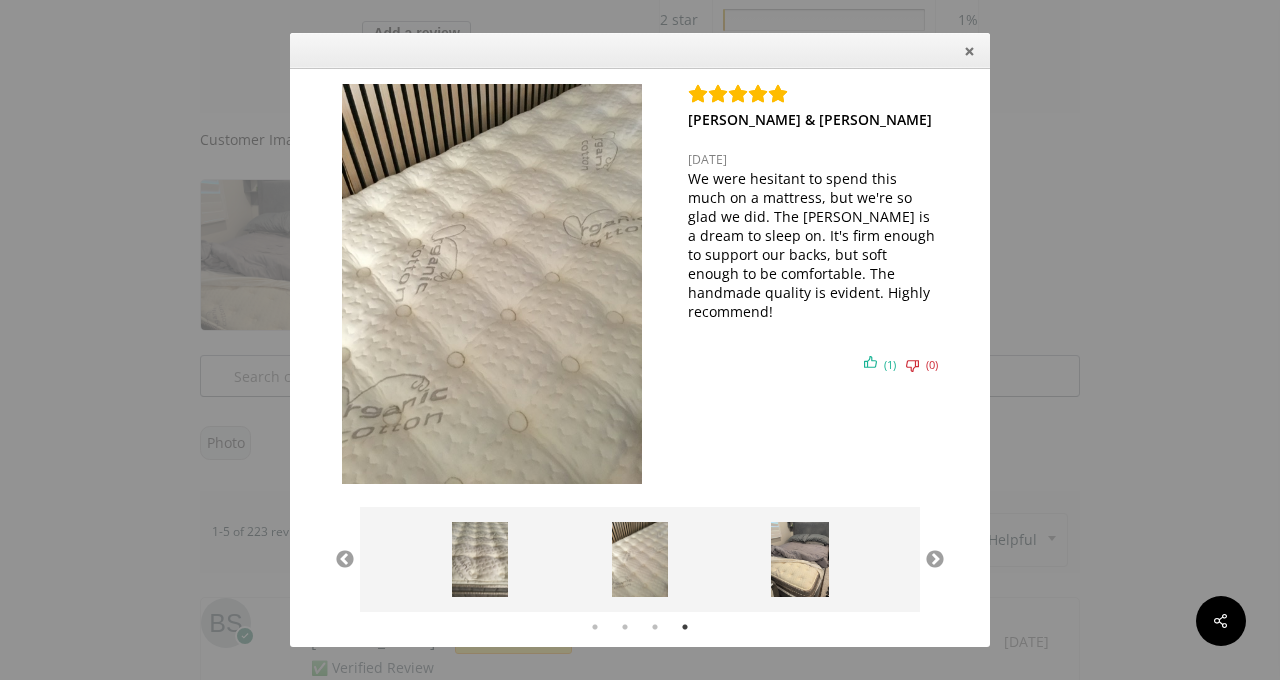 click at bounding box center (799, 559) 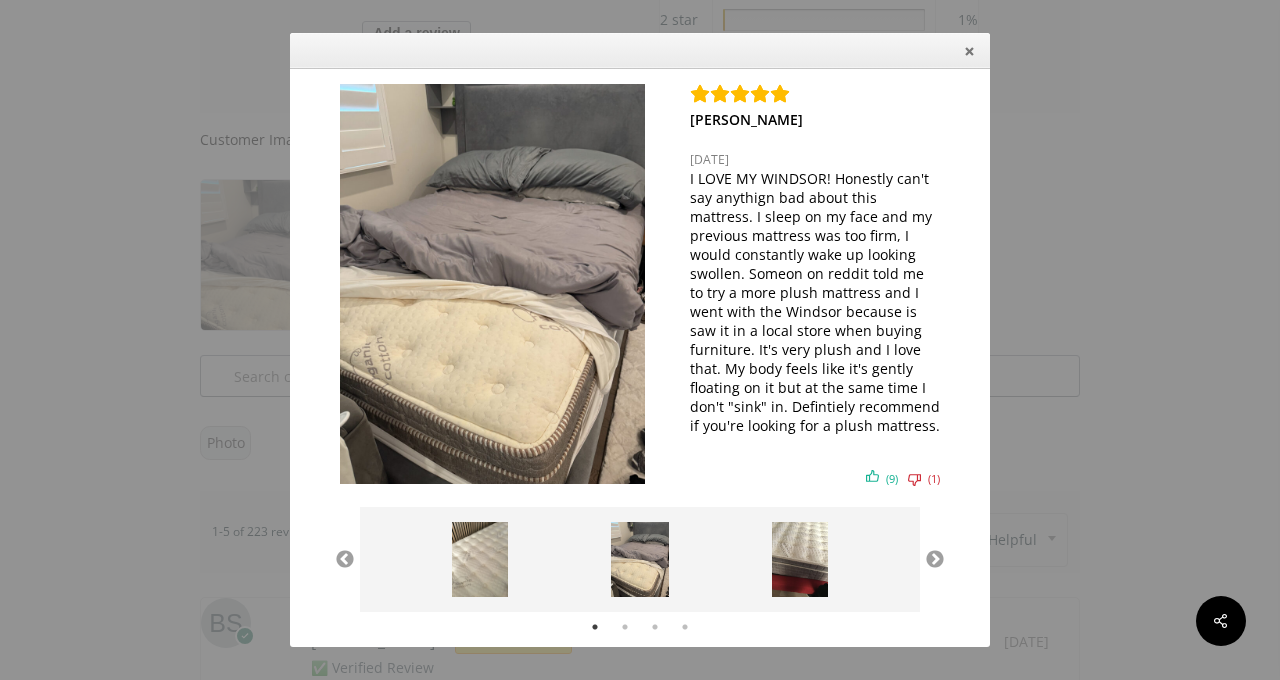 click at bounding box center (480, 559) 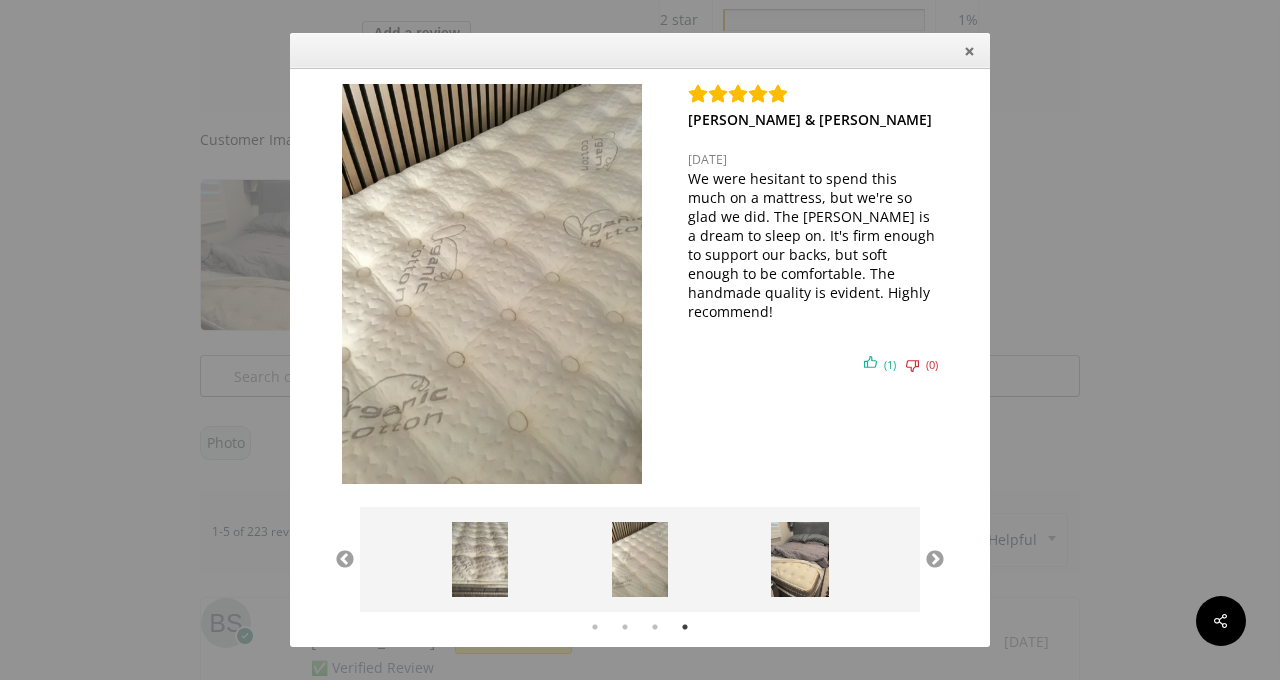 click at bounding box center (480, 559) 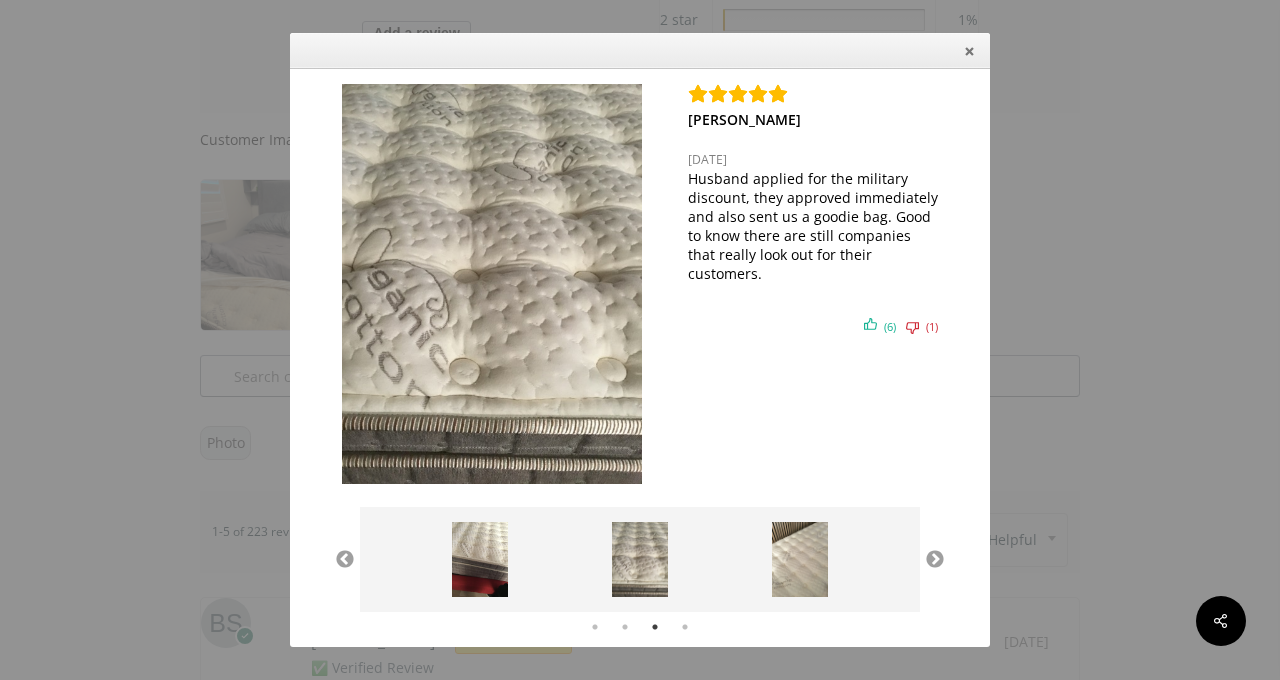 click at bounding box center (480, 559) 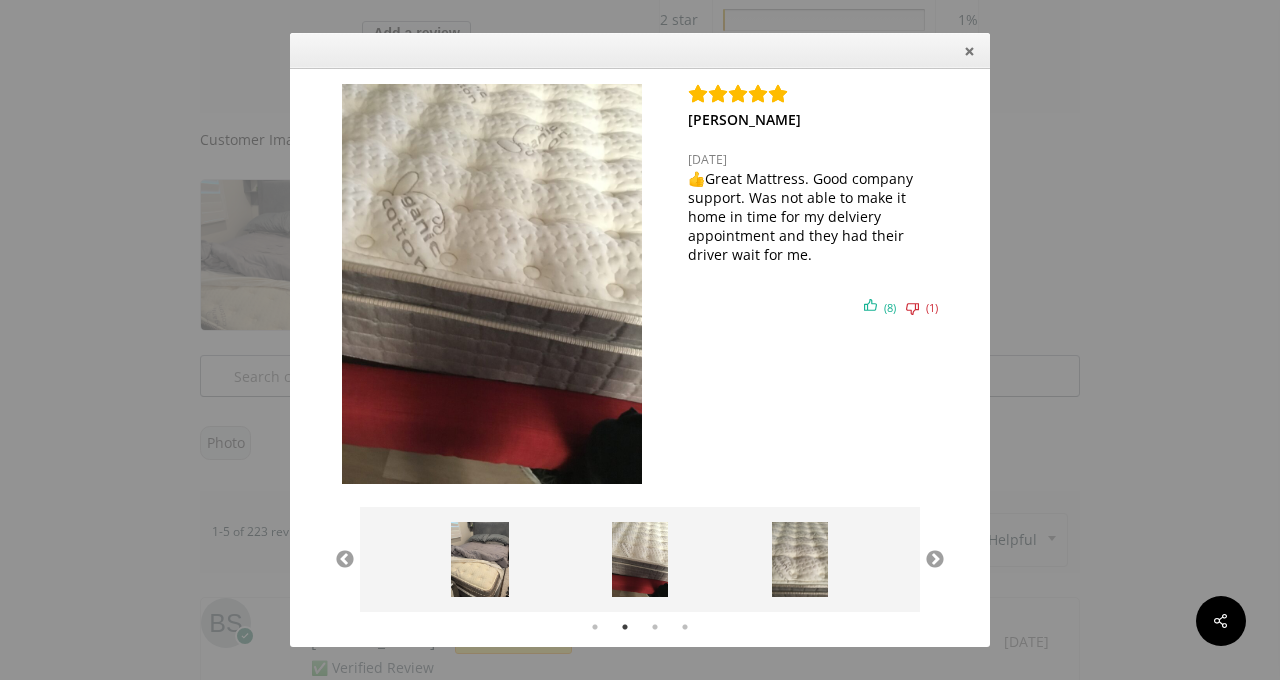 click at bounding box center [479, 559] 